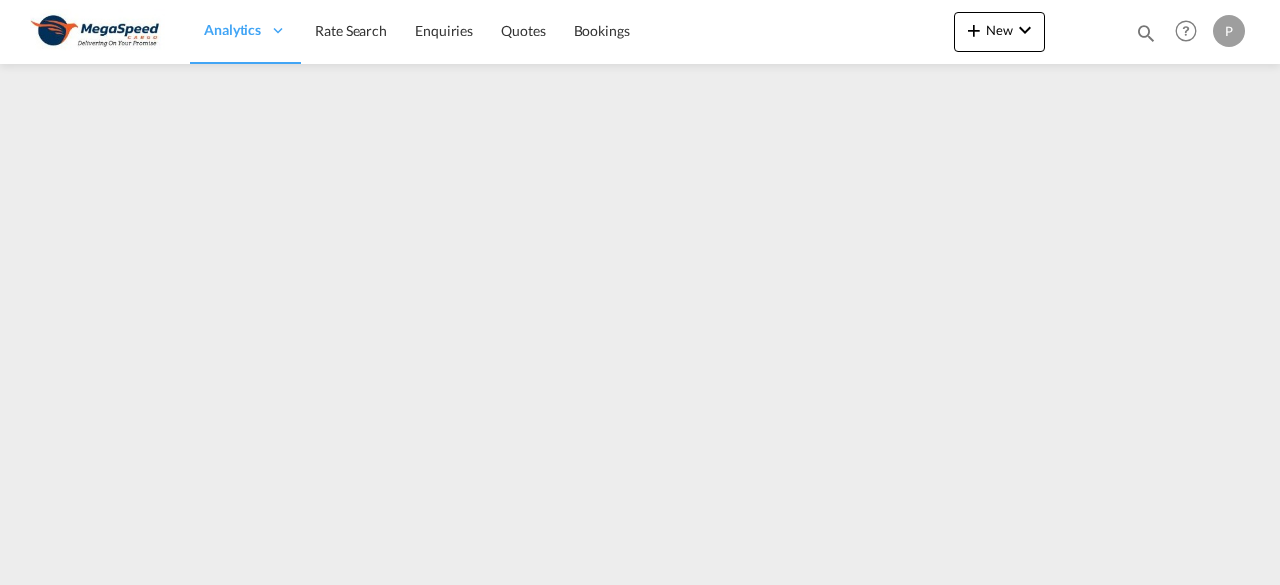 scroll, scrollTop: 0, scrollLeft: 0, axis: both 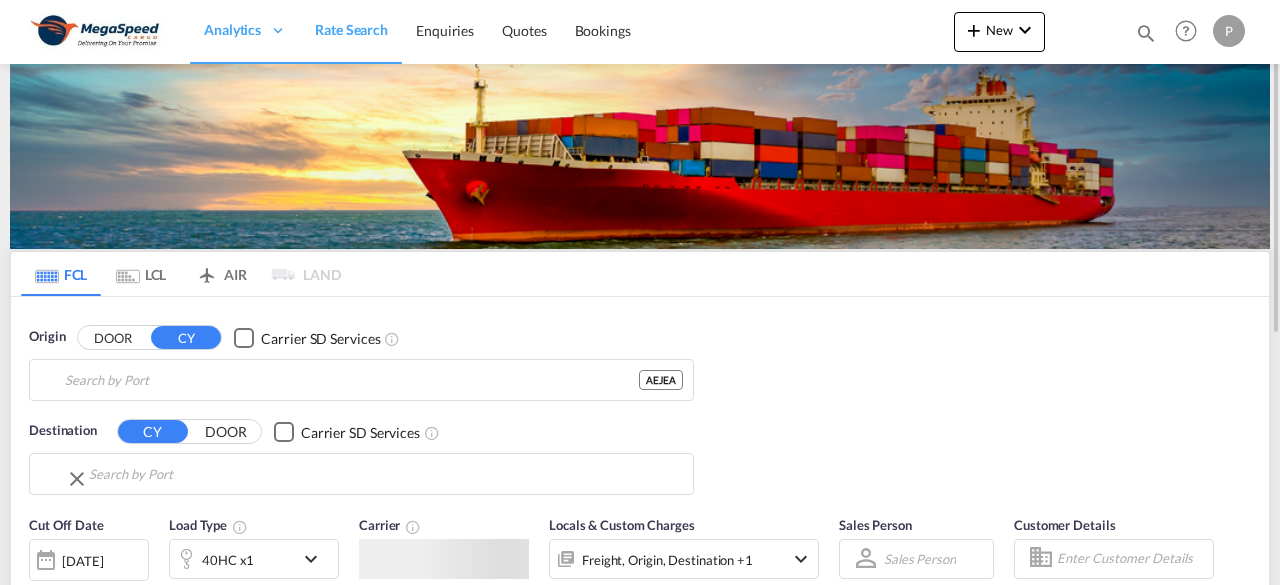 type on "[GEOGRAPHIC_DATA], [GEOGRAPHIC_DATA]" 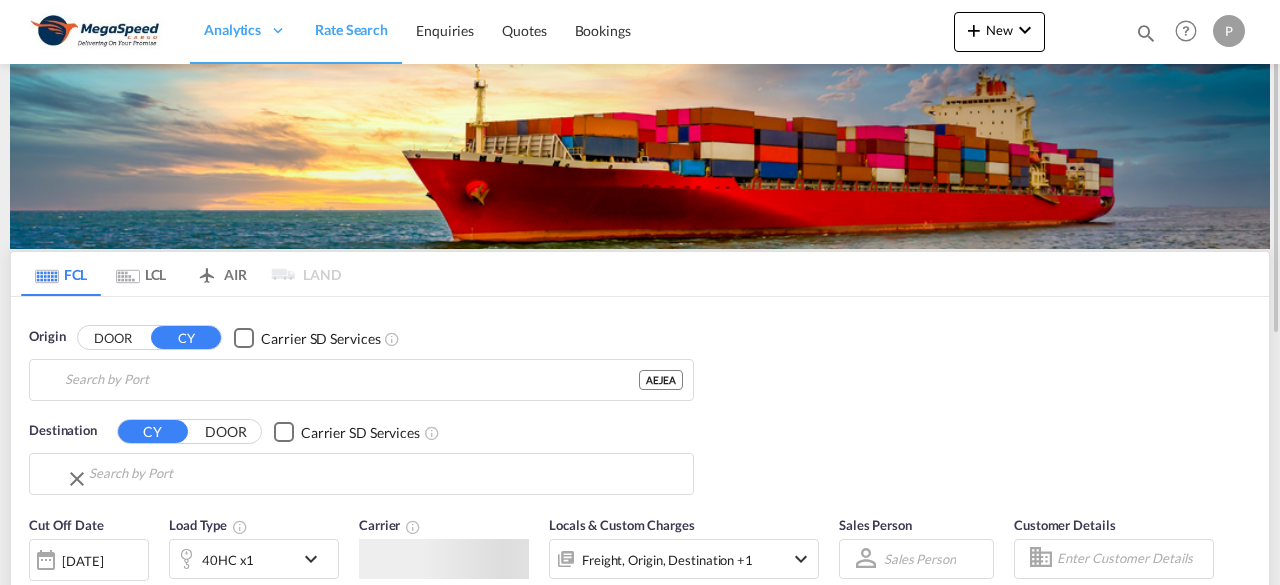 type on "Tema, GHTEM" 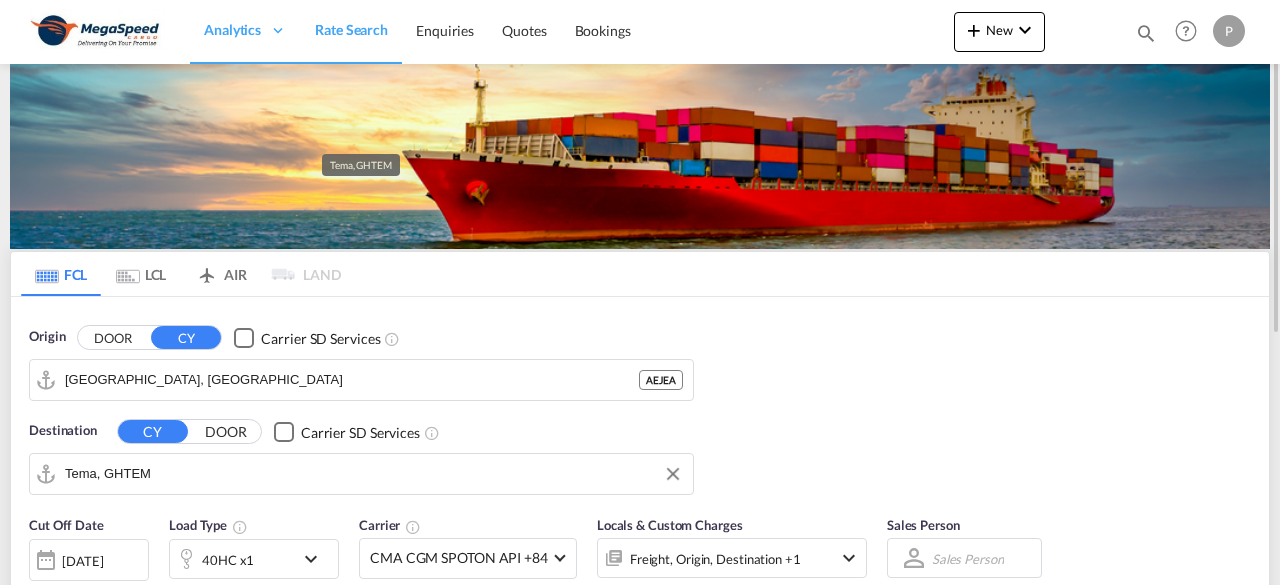 click on "Tema, GHTEM" at bounding box center (374, 474) 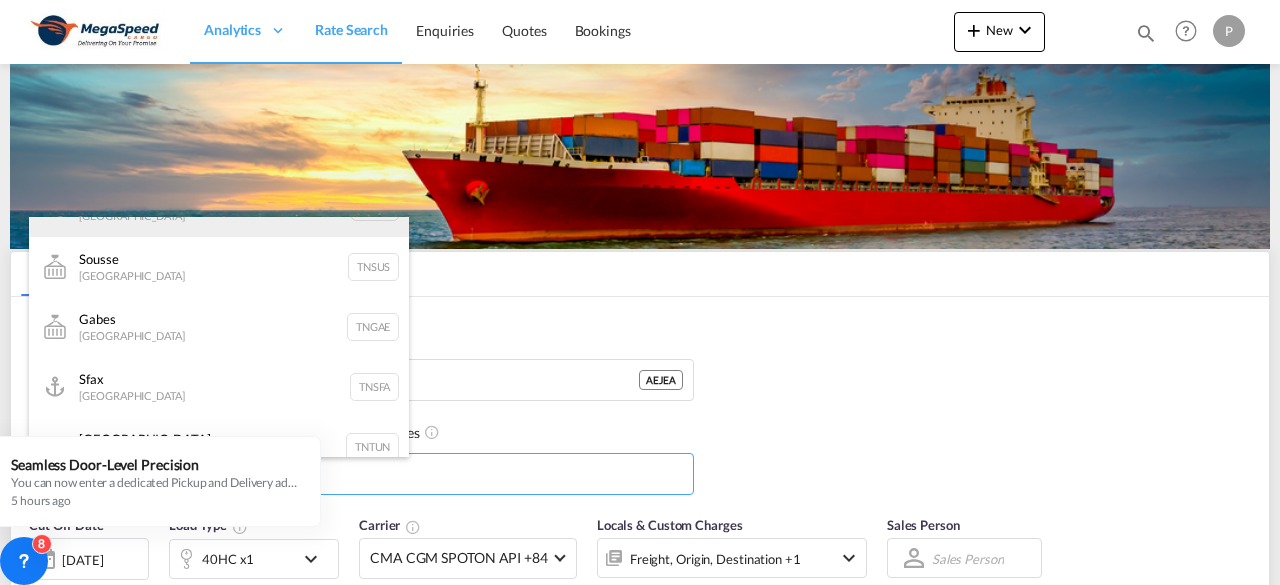 scroll, scrollTop: 180, scrollLeft: 0, axis: vertical 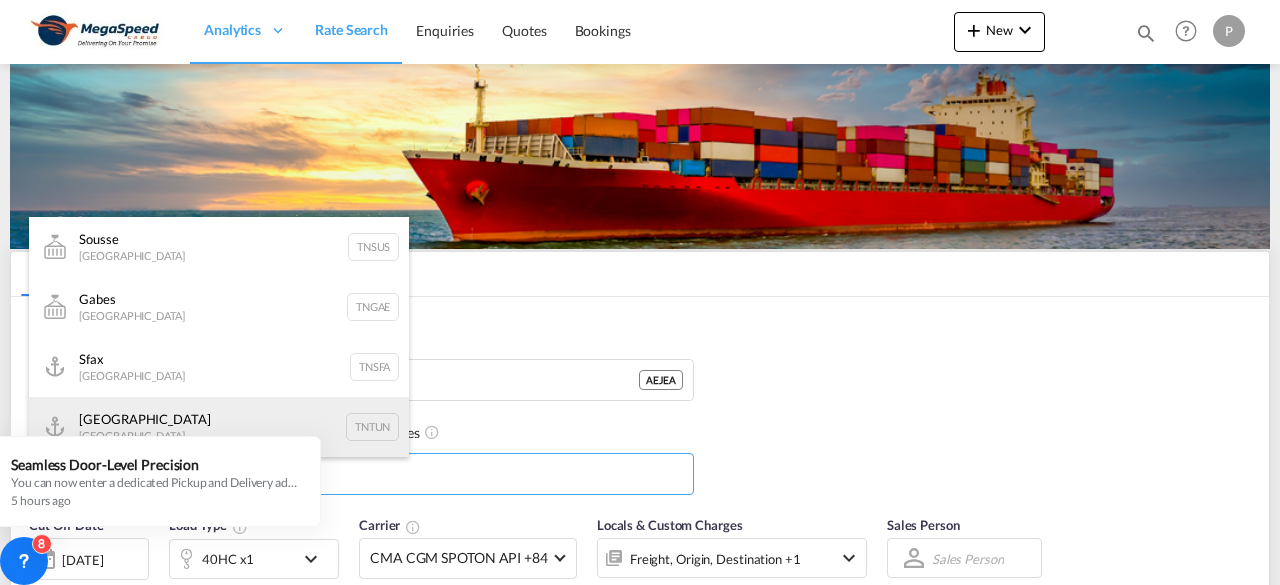 click on "[GEOGRAPHIC_DATA]
[GEOGRAPHIC_DATA]
TNTUN" at bounding box center [219, 427] 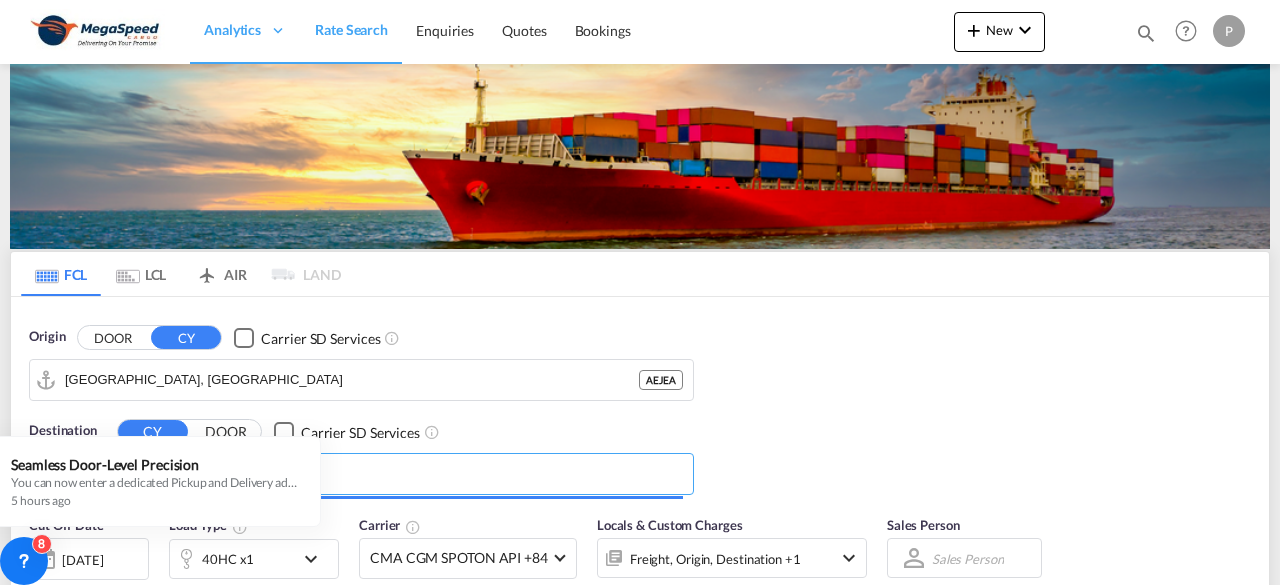 type on "[GEOGRAPHIC_DATA], TNTUN" 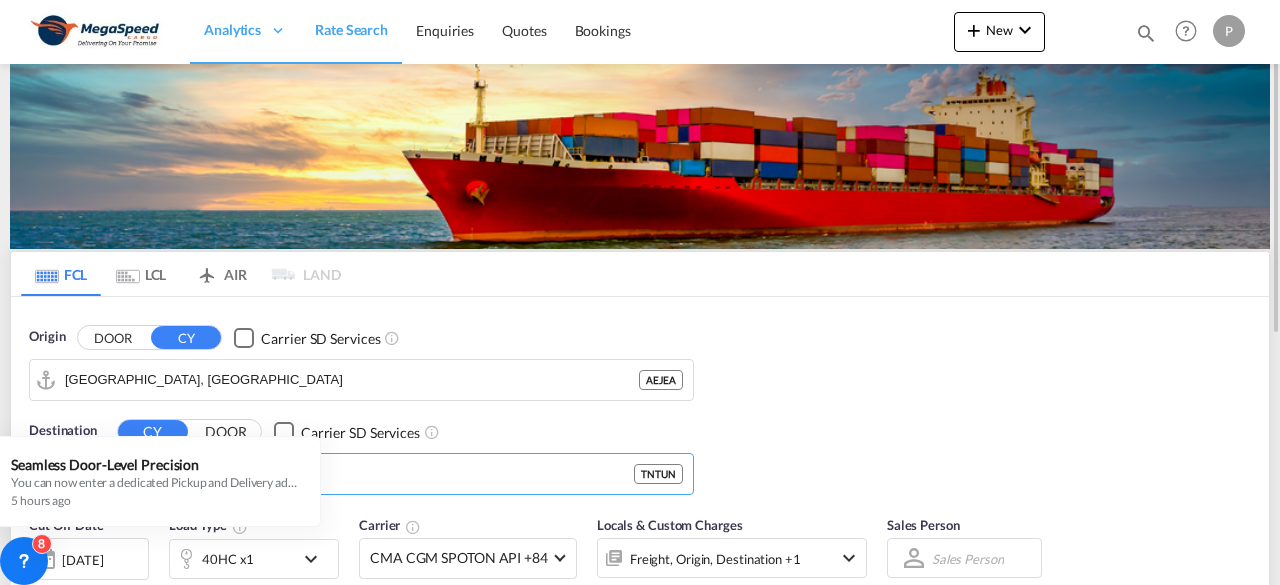 scroll, scrollTop: 200, scrollLeft: 0, axis: vertical 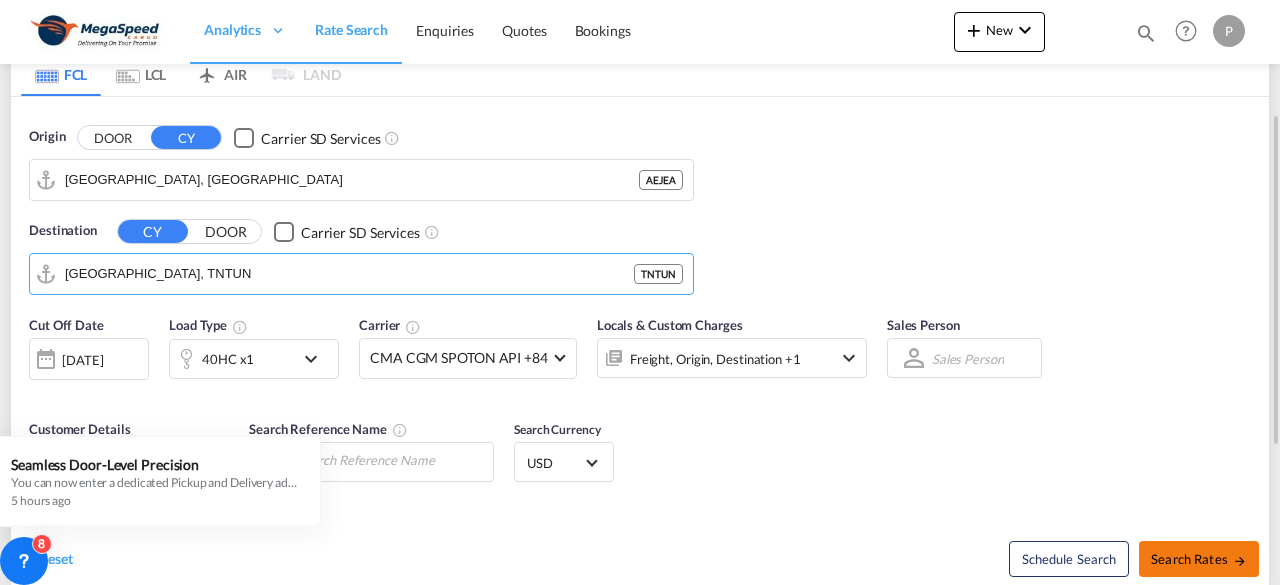 click on "Search Rates" at bounding box center [1199, 559] 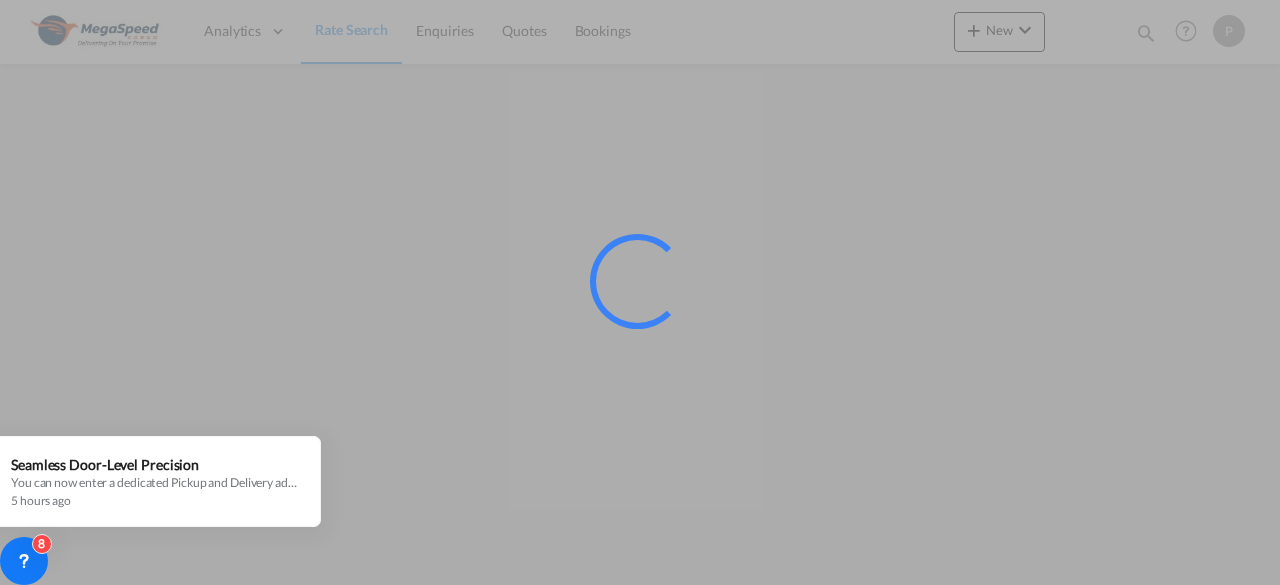 scroll, scrollTop: 0, scrollLeft: 0, axis: both 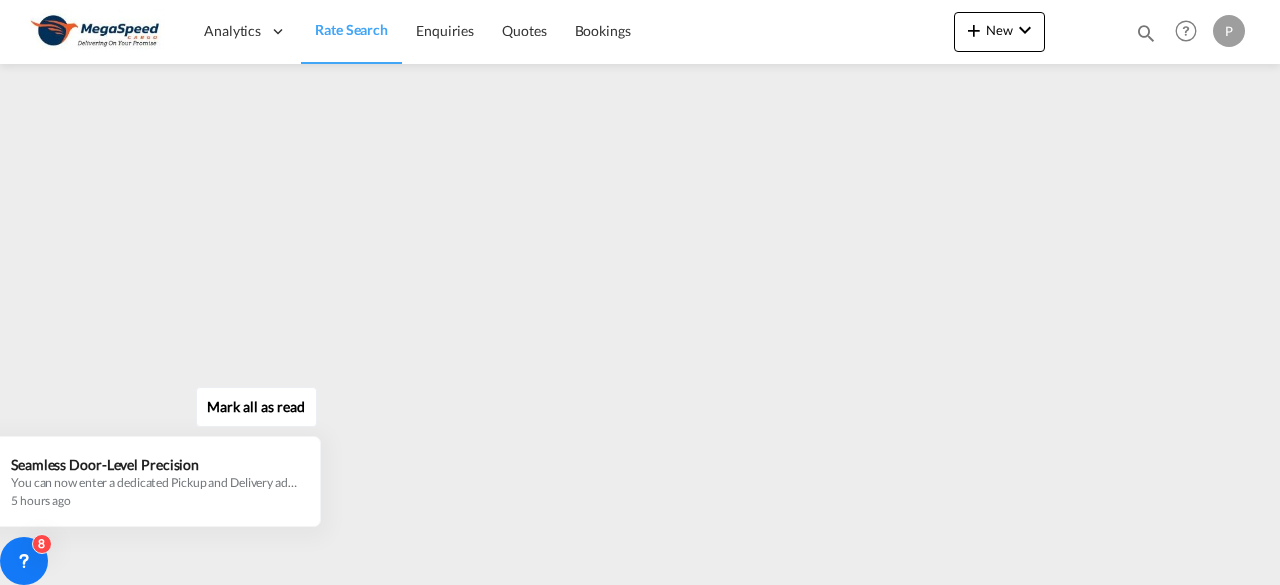 click on "Mark all as read" at bounding box center [256, 407] 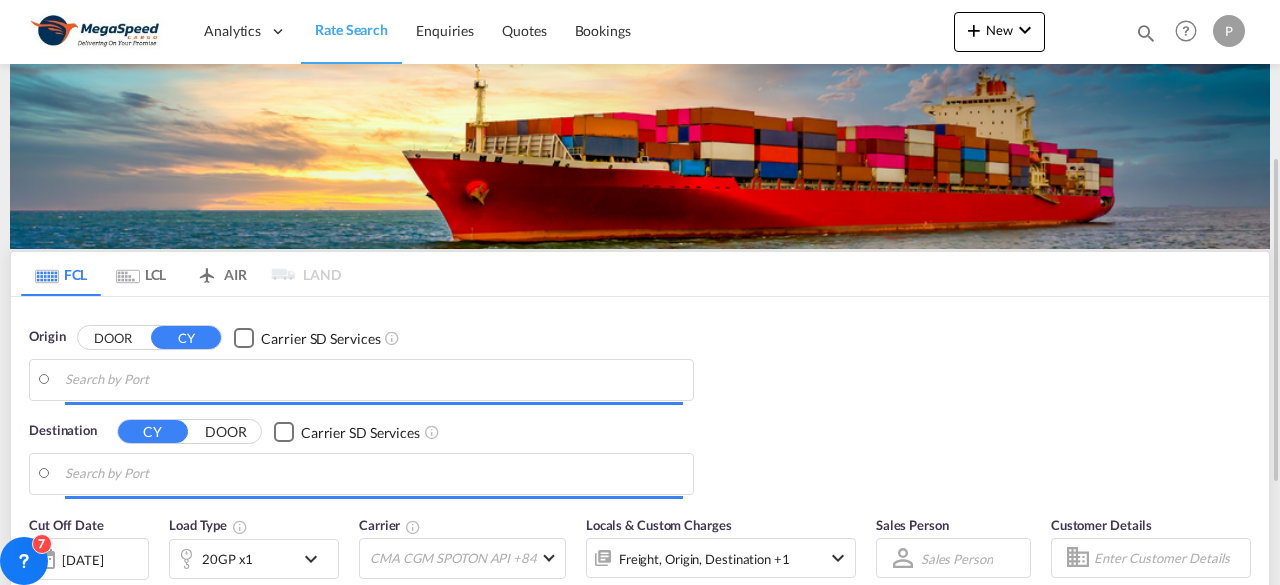 scroll, scrollTop: 100, scrollLeft: 0, axis: vertical 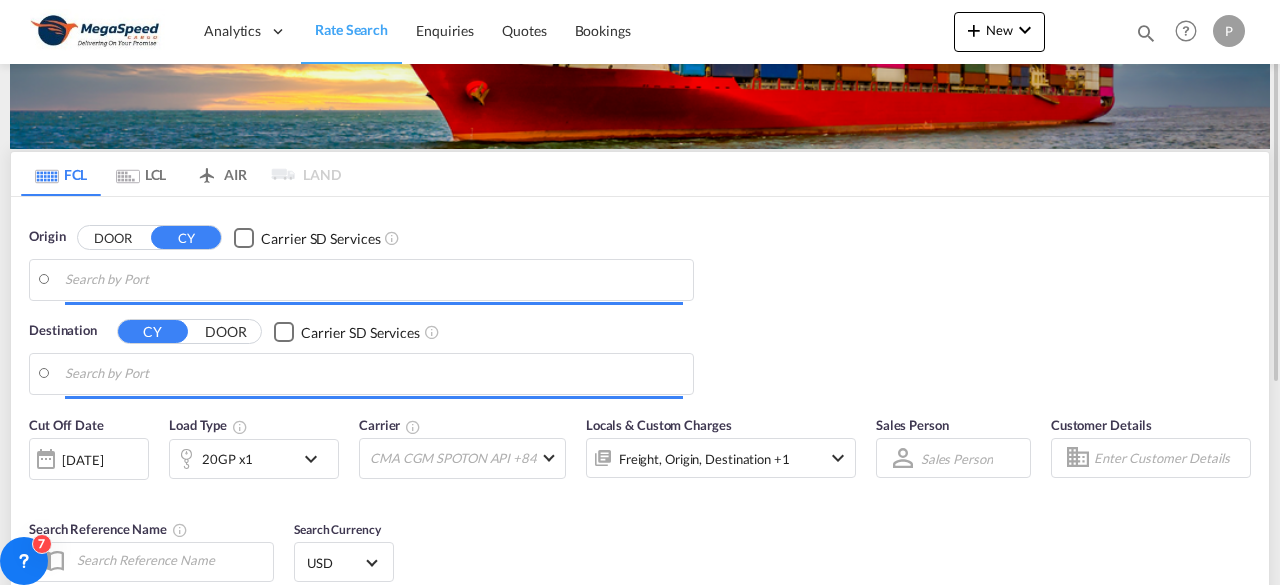 type on "[GEOGRAPHIC_DATA], [GEOGRAPHIC_DATA]" 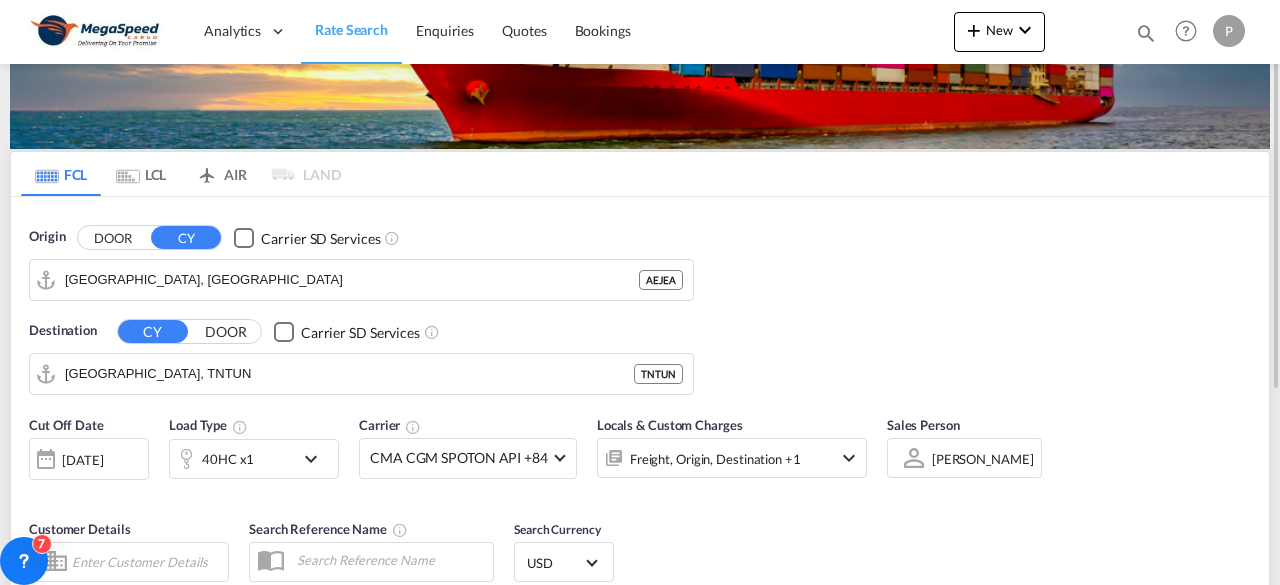 click at bounding box center [316, 459] 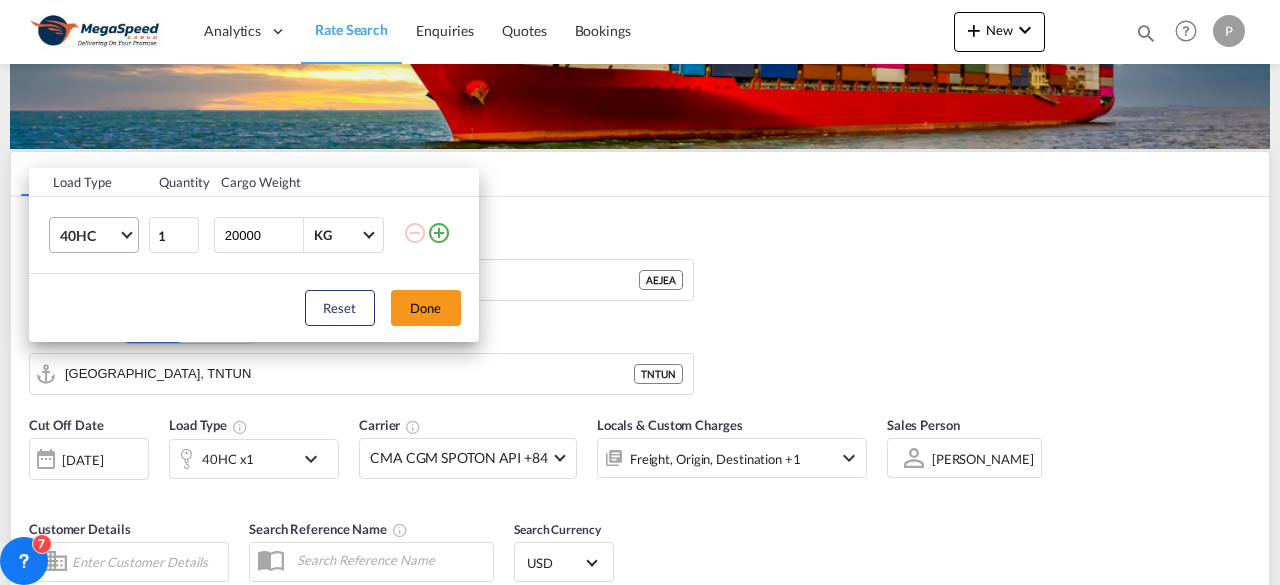click on "40HC" at bounding box center (89, 236) 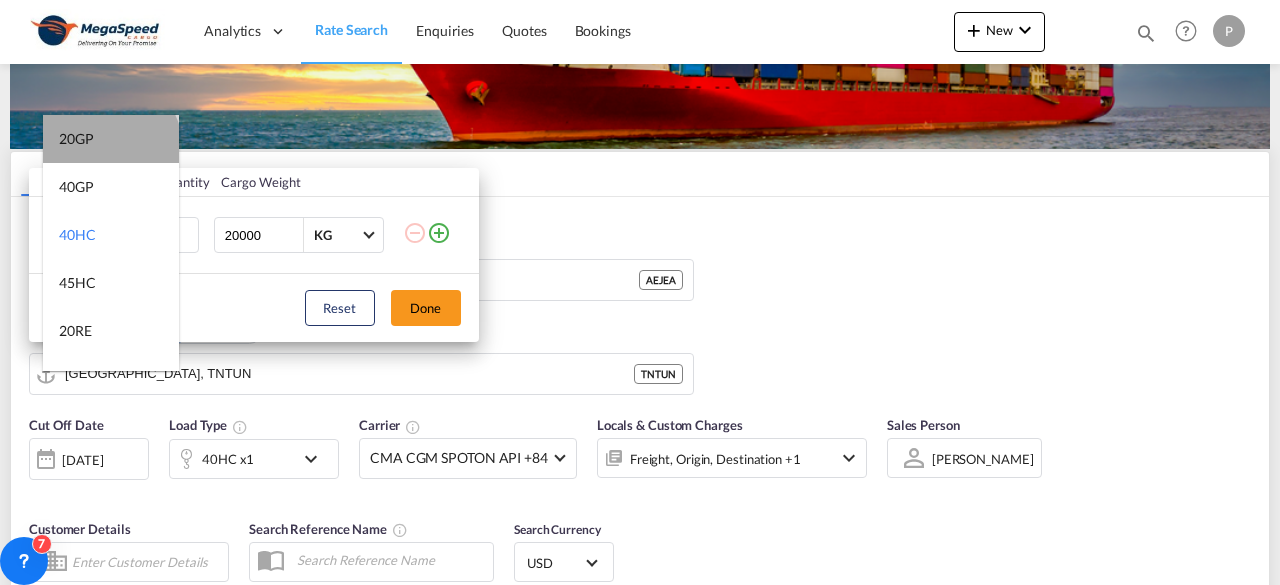 click on "20GP" at bounding box center [111, 139] 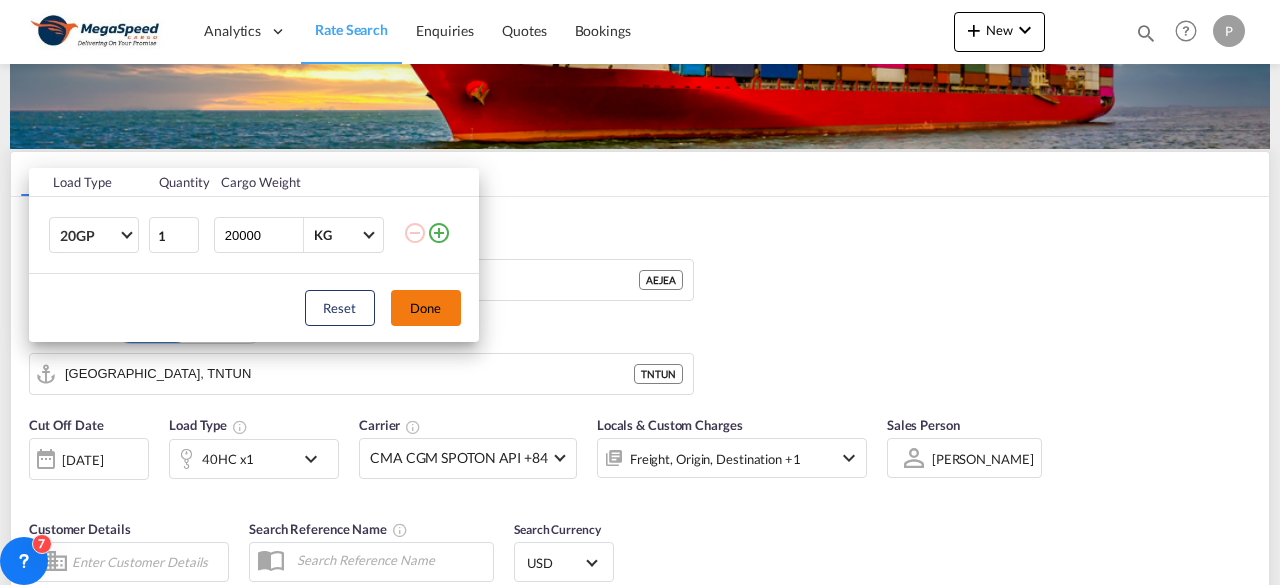 click on "Done" at bounding box center [426, 308] 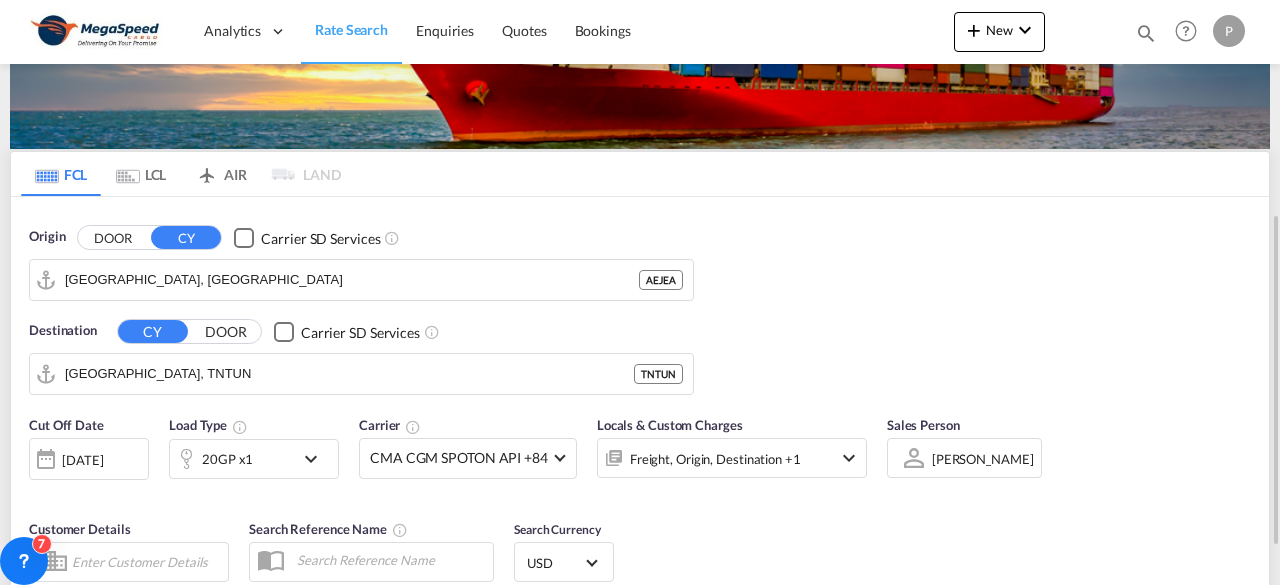 scroll, scrollTop: 400, scrollLeft: 0, axis: vertical 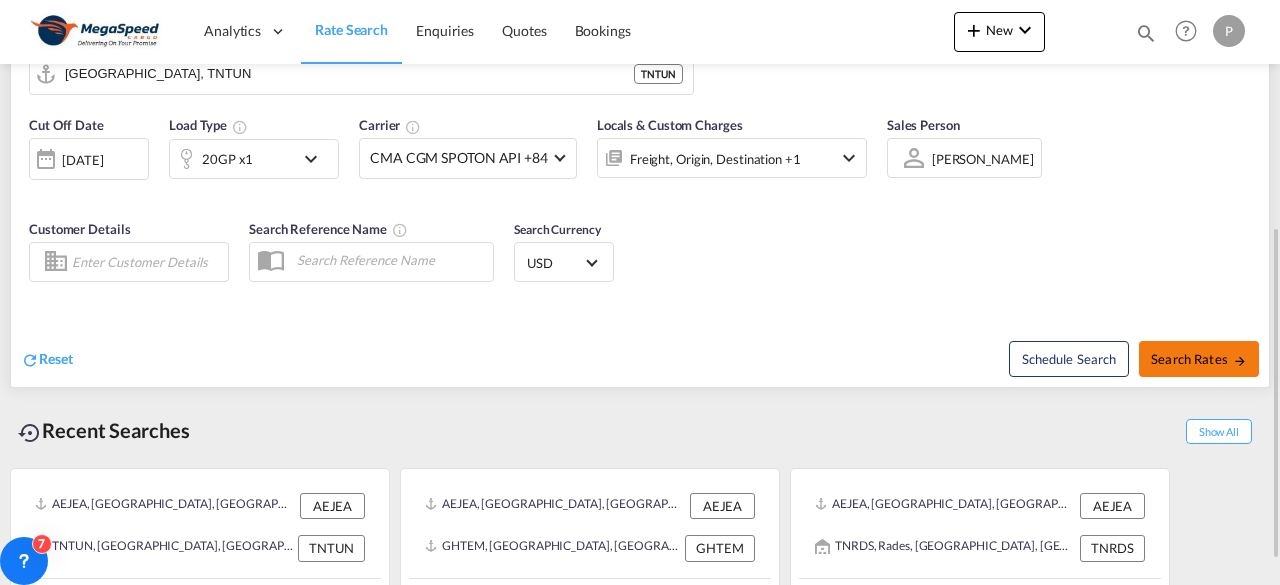 click on "Search Rates" at bounding box center [1199, 359] 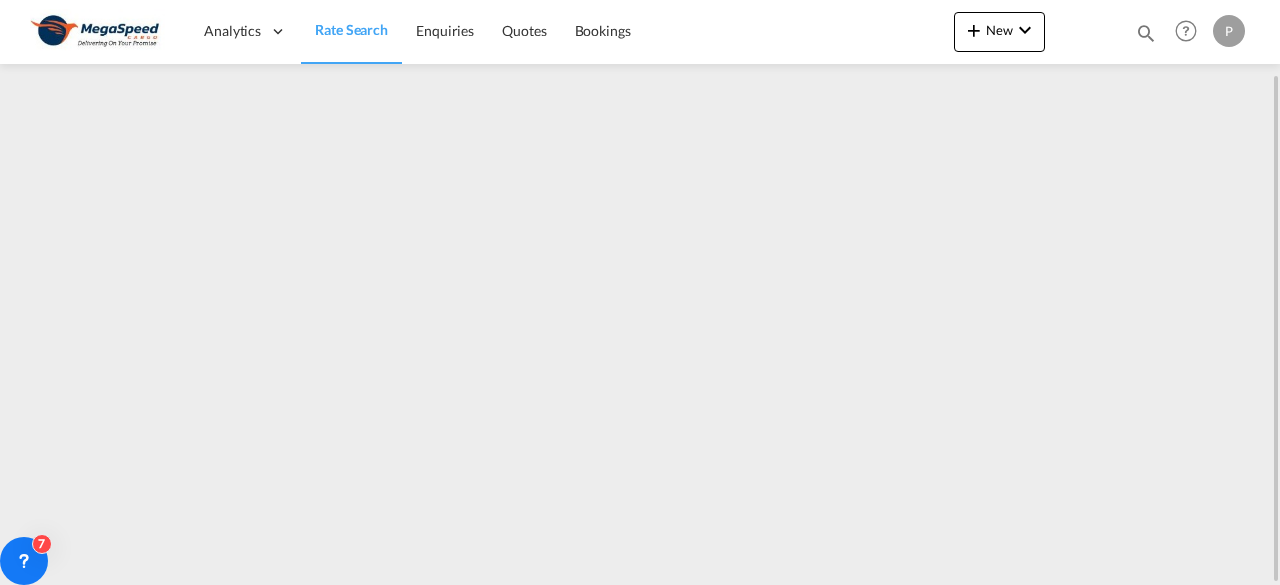 scroll, scrollTop: 0, scrollLeft: 0, axis: both 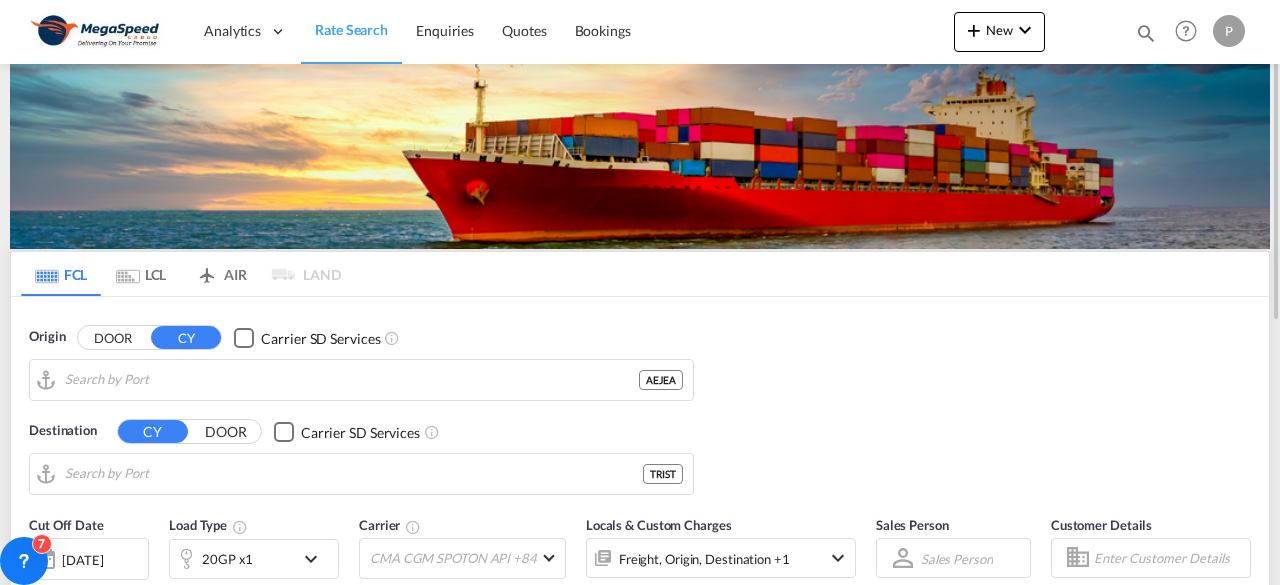type on "[GEOGRAPHIC_DATA], [GEOGRAPHIC_DATA]" 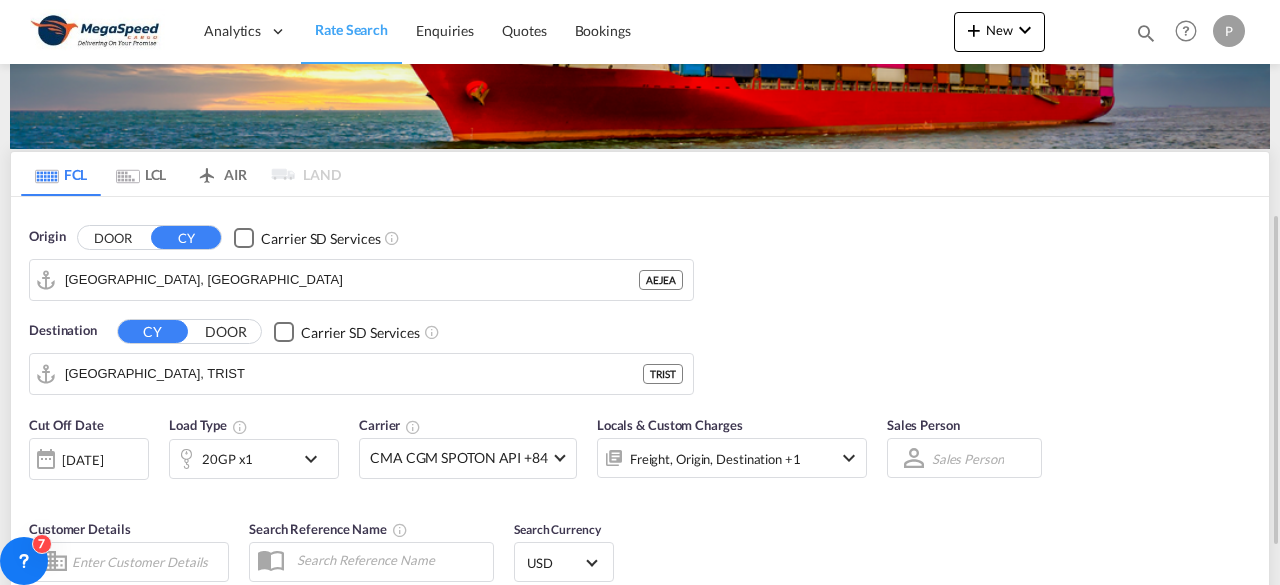 scroll, scrollTop: 200, scrollLeft: 0, axis: vertical 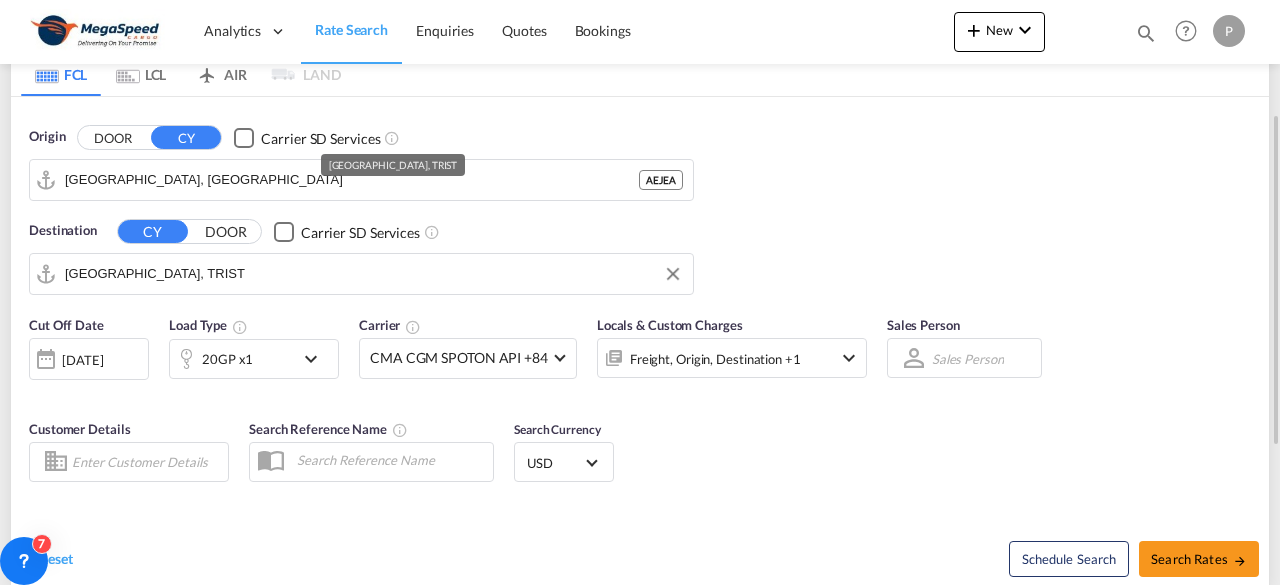 click on "[GEOGRAPHIC_DATA], TRIST" at bounding box center [374, 274] 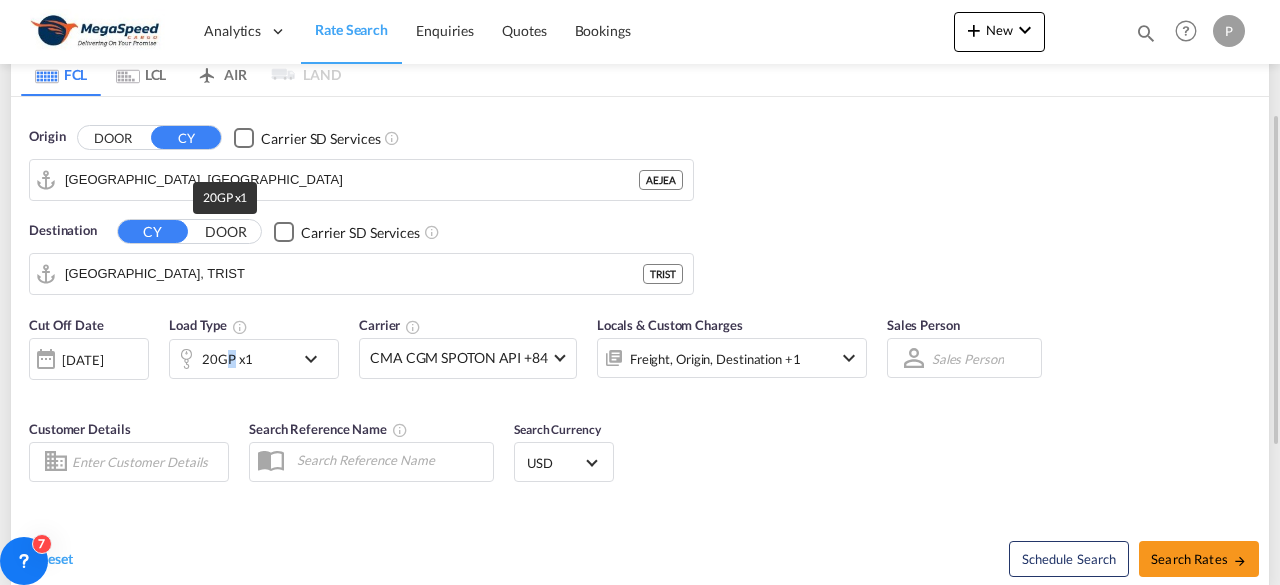 click on "20GP x1" at bounding box center (227, 359) 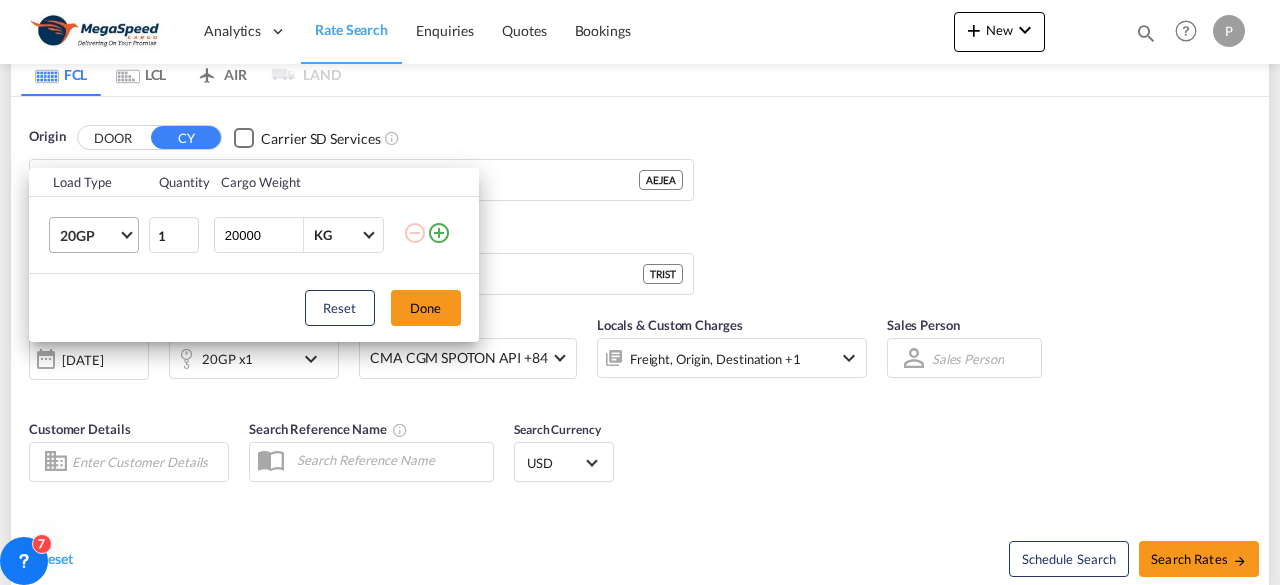 click on "20GP" at bounding box center [98, 235] 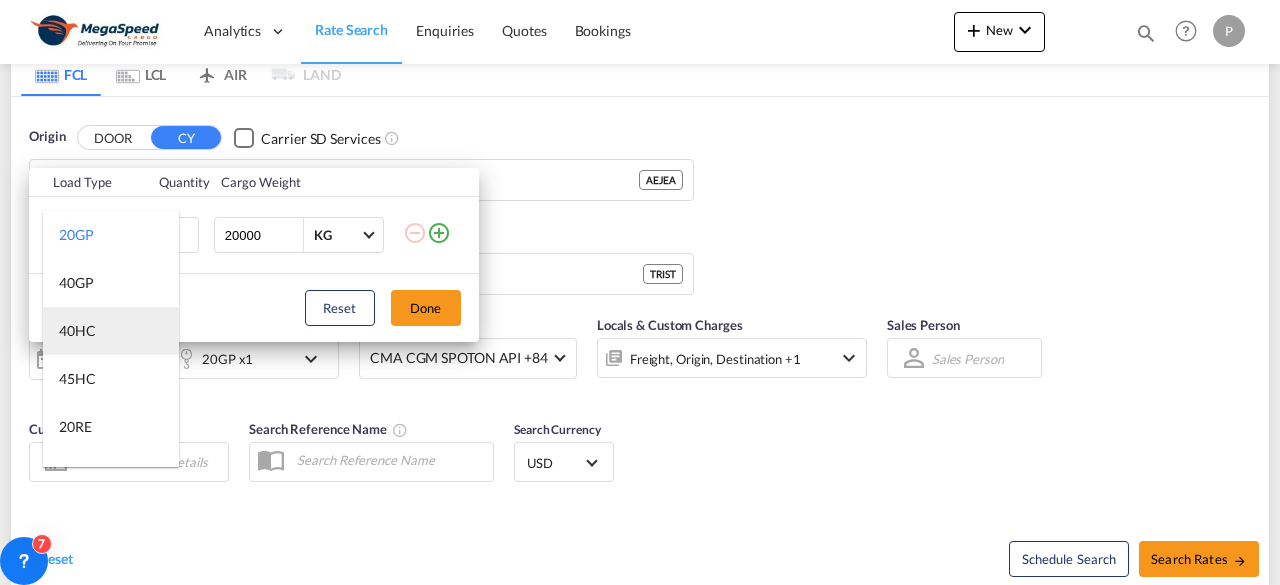 click on "40HC" at bounding box center (111, 331) 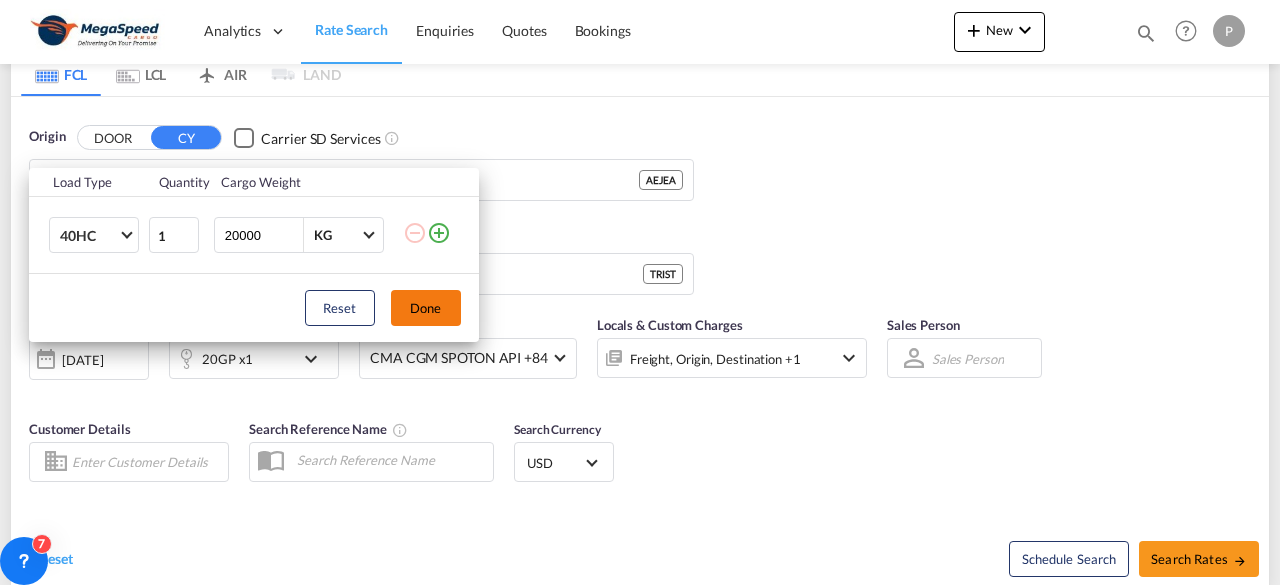 click on "Done" at bounding box center [426, 308] 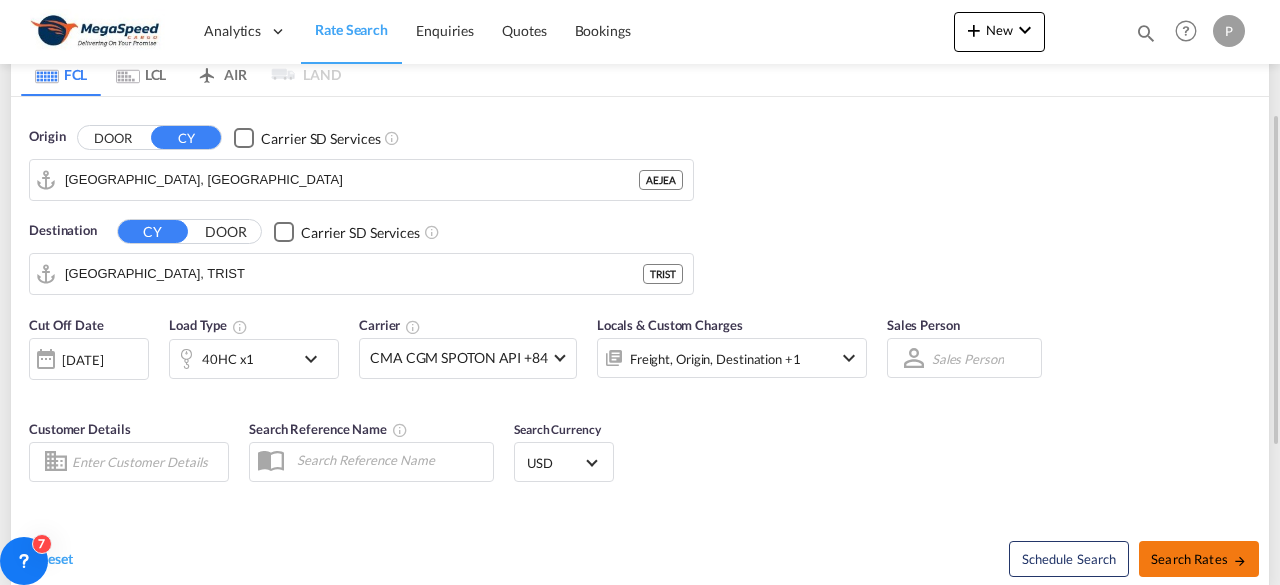 click on "Search Rates" at bounding box center (1199, 559) 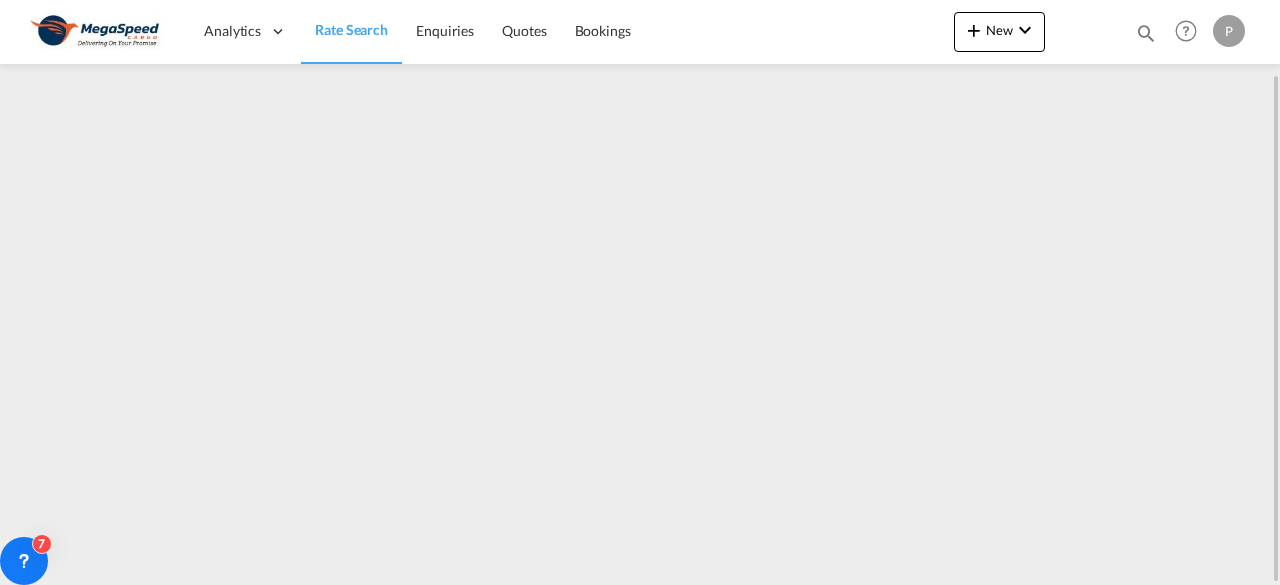 scroll, scrollTop: 0, scrollLeft: 0, axis: both 